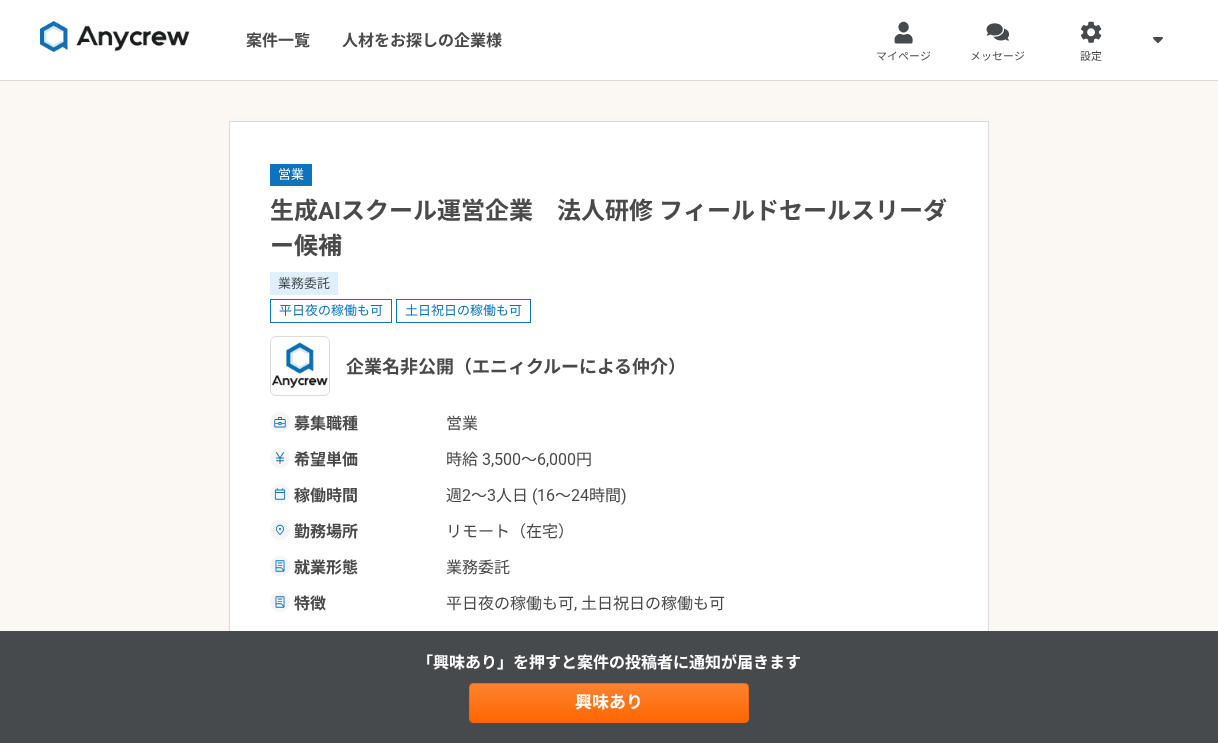 scroll, scrollTop: 0, scrollLeft: 0, axis: both 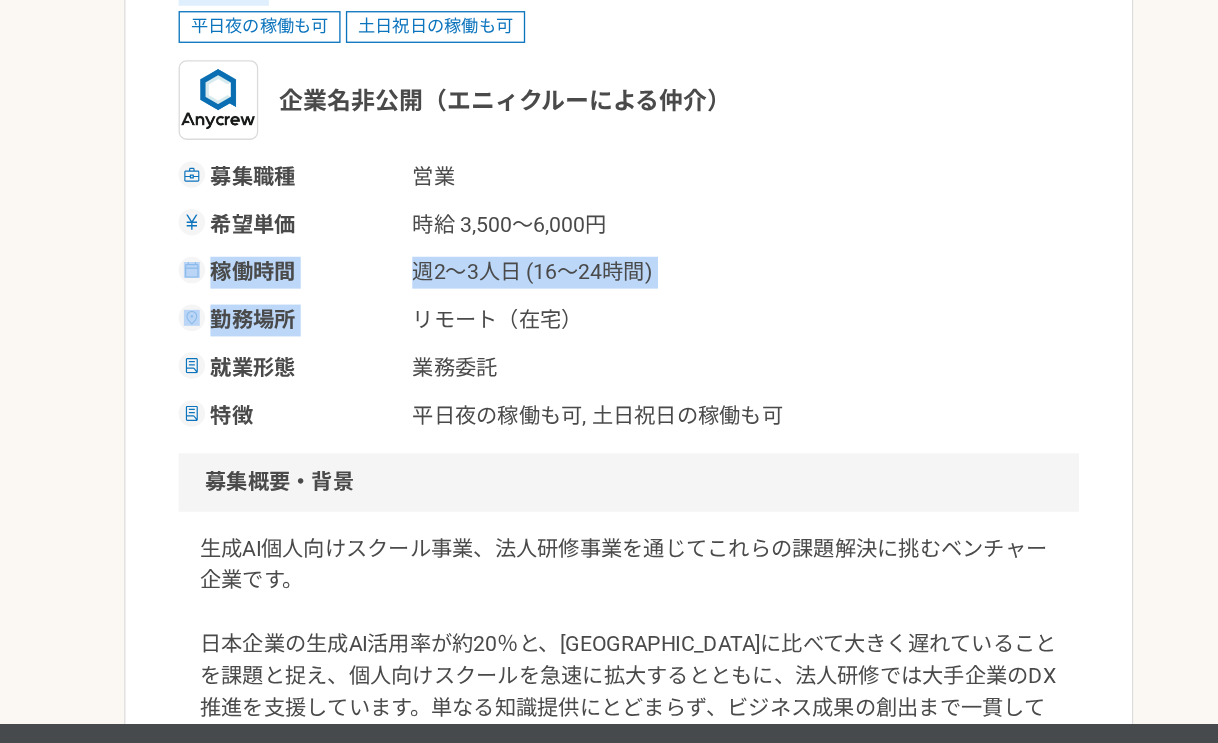drag, startPoint x: 699, startPoint y: 312, endPoint x: 700, endPoint y: 245, distance: 67.00746 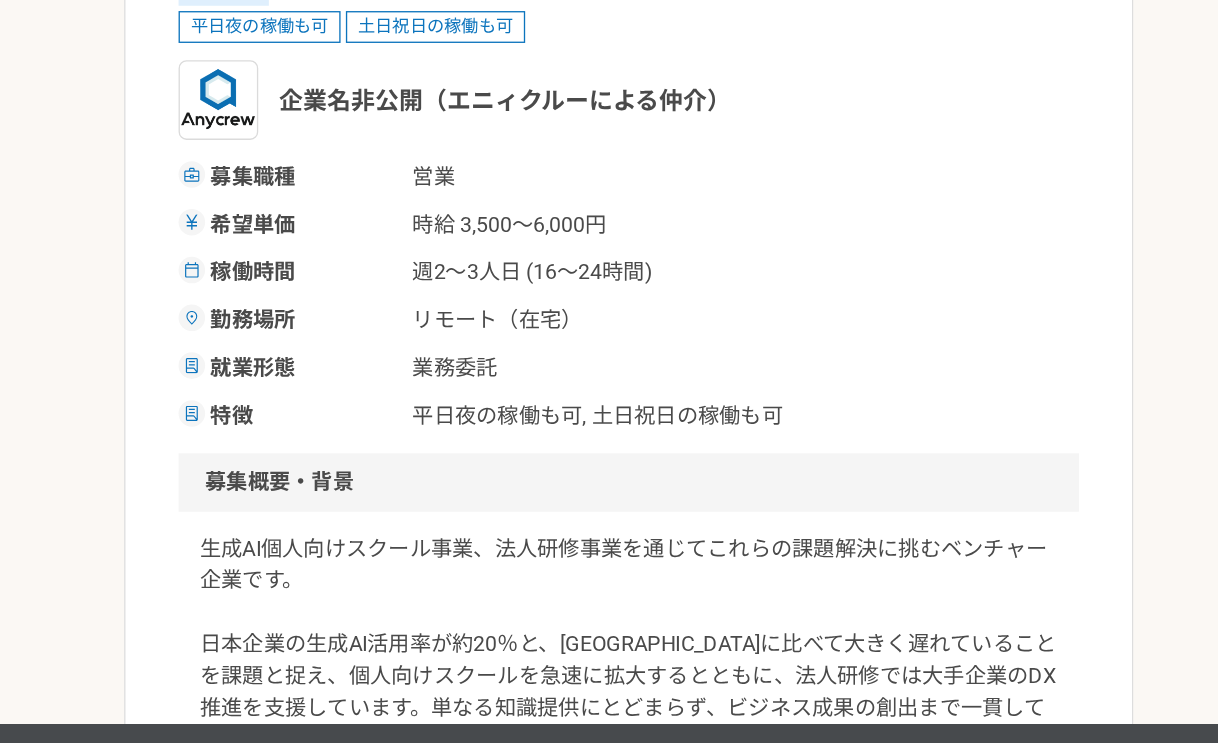 click on "募集職種 営業 希望単価 時給 3,500〜6,000円 稼働時間 週2〜3人日 (16〜24時間) 勤務場所 リモート（在宅） 就業形態 業務委託 特徴 平日夜の稼働も可, 土日祝日の稼働も可" at bounding box center [609, 309] 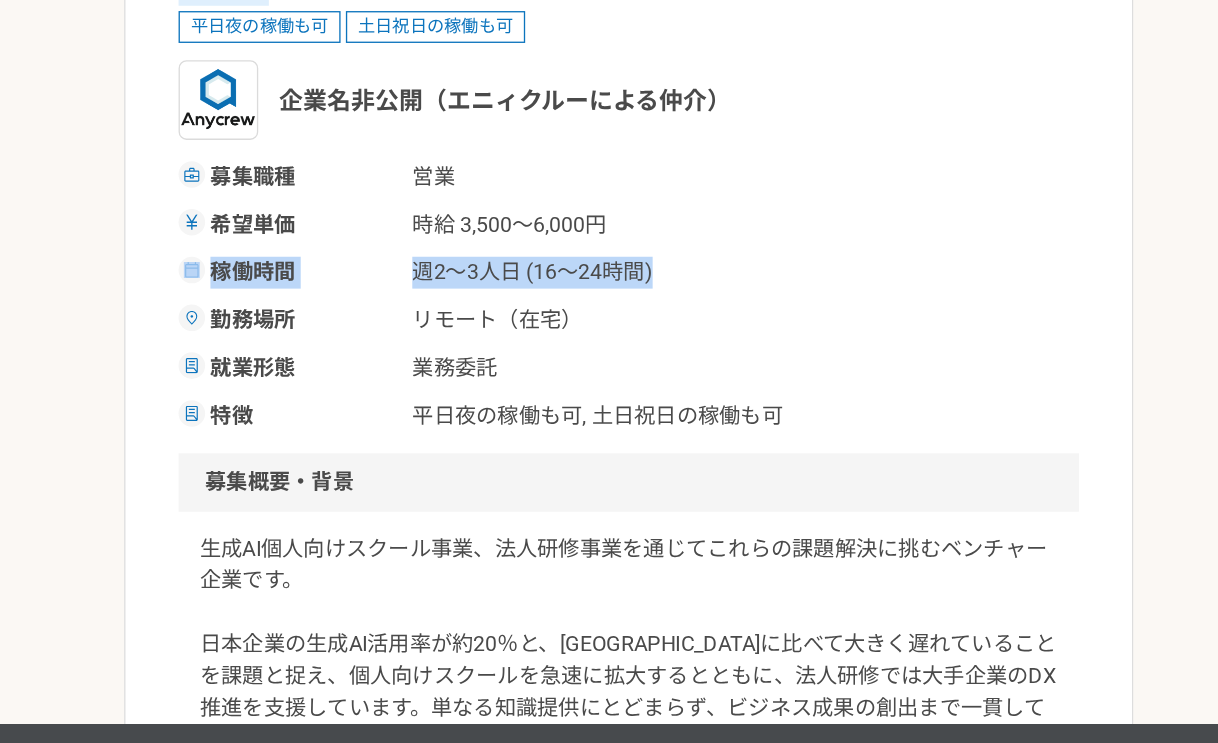 drag, startPoint x: 696, startPoint y: 287, endPoint x: 699, endPoint y: 252, distance: 35.128338 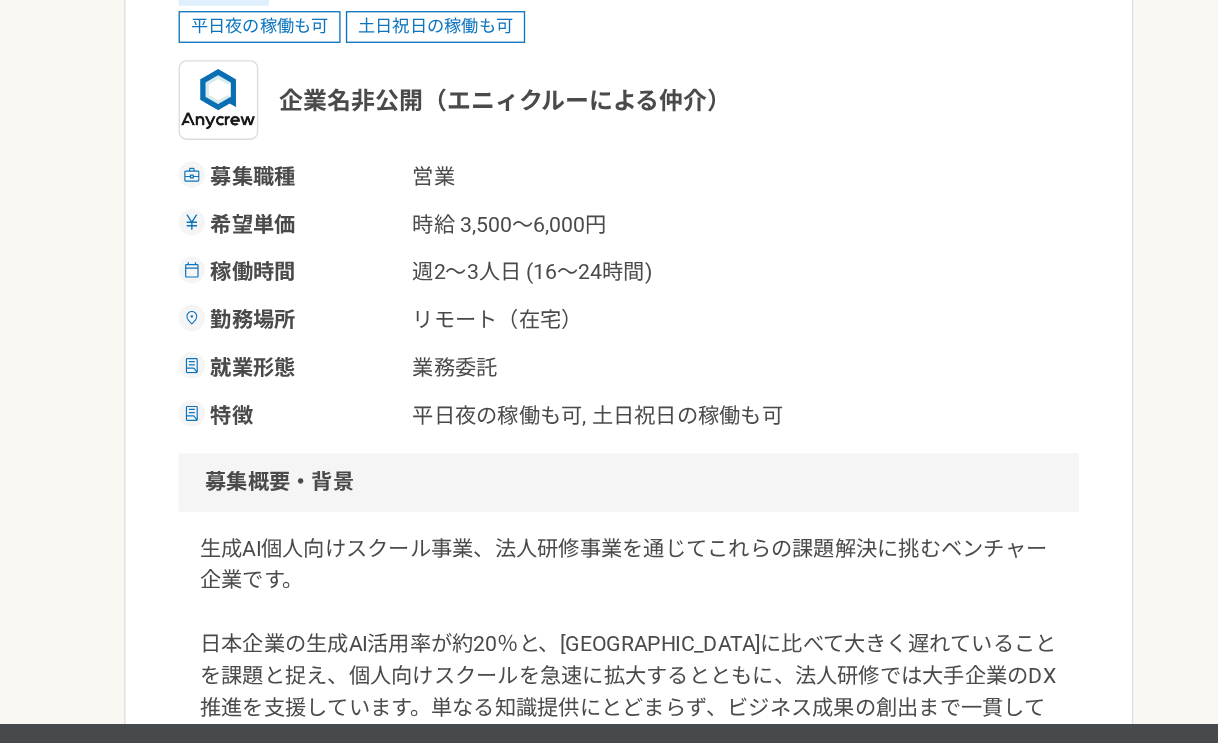 click on "希望単価 時給 3,500〜6,000円" at bounding box center [609, 255] 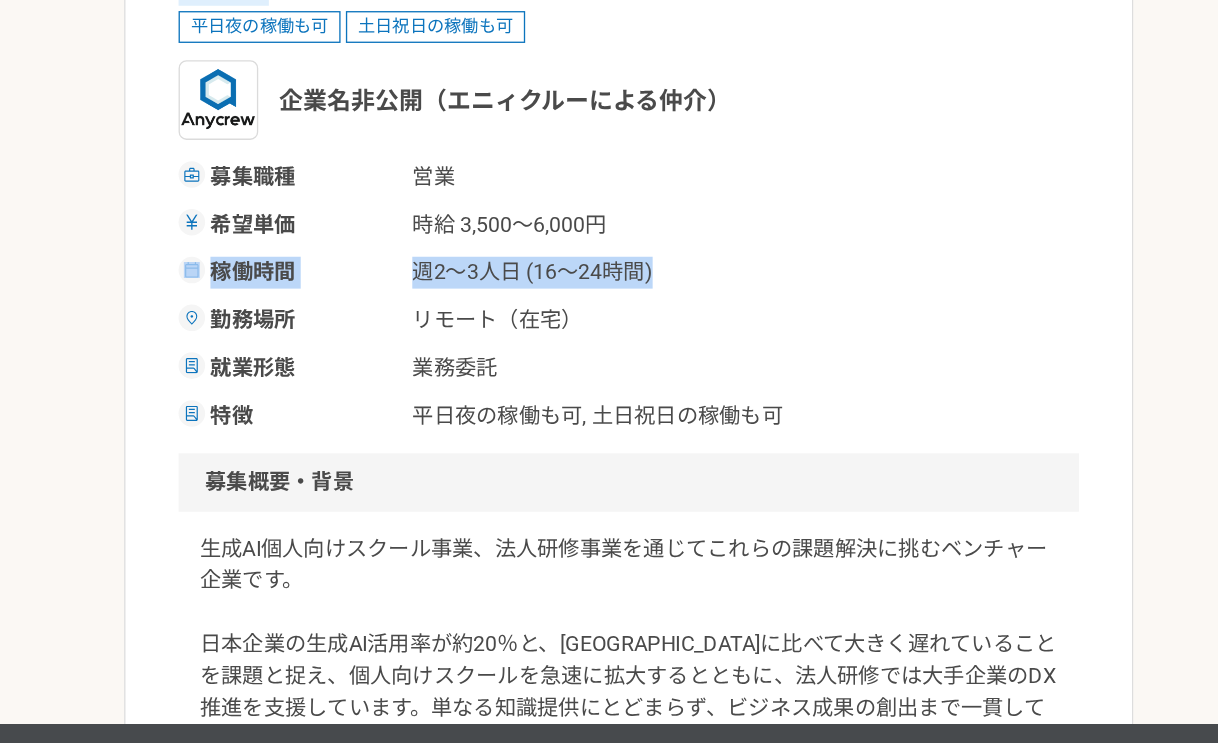 drag, startPoint x: 688, startPoint y: 294, endPoint x: 693, endPoint y: 258, distance: 36.345562 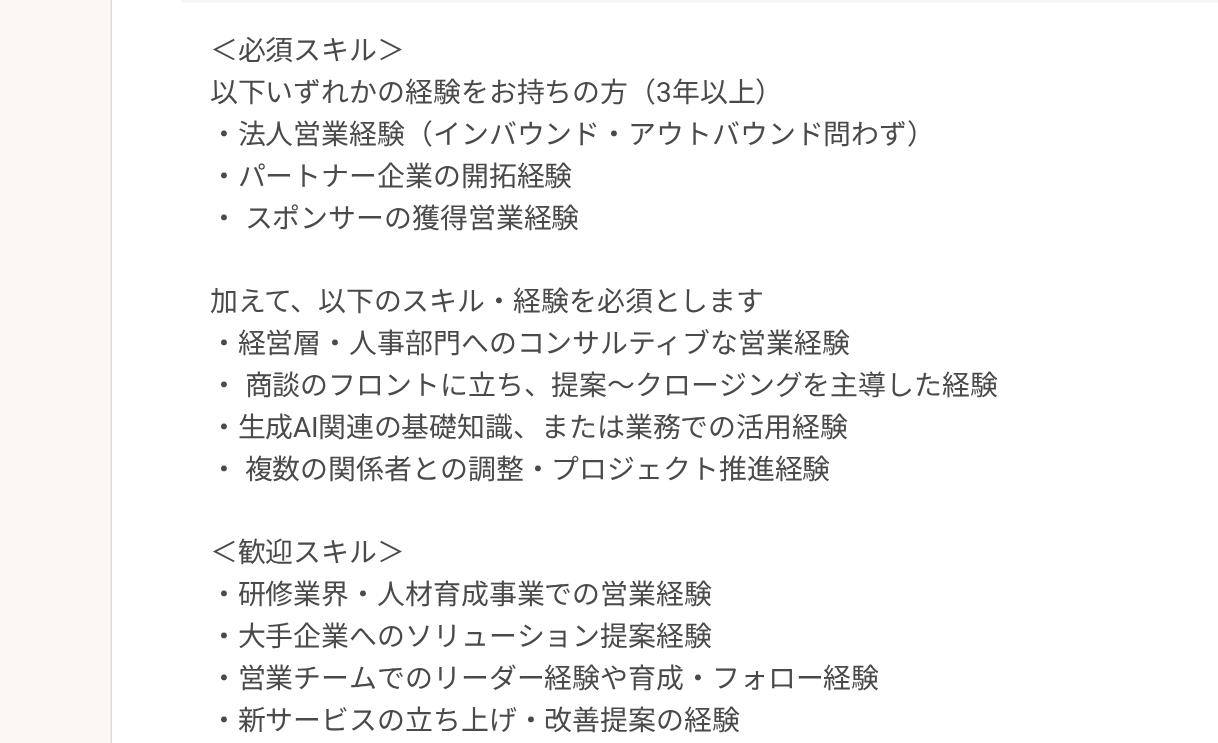 scroll, scrollTop: 1572, scrollLeft: 0, axis: vertical 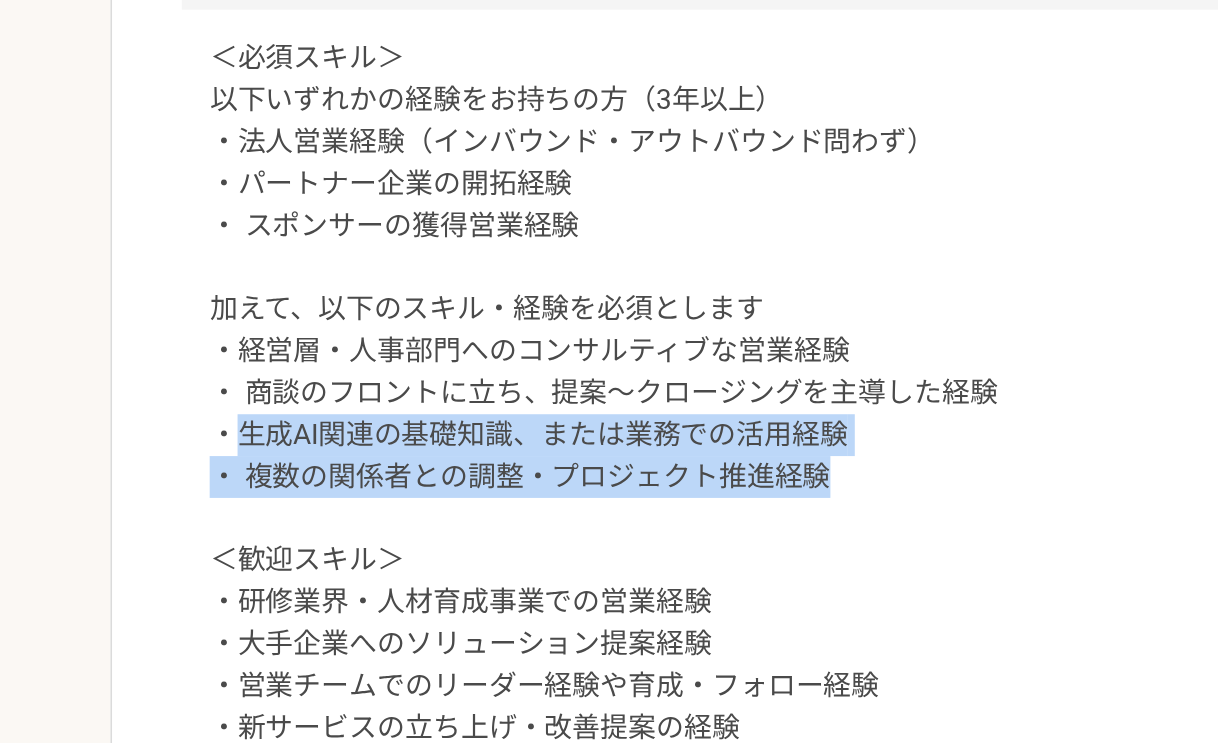 drag, startPoint x: 637, startPoint y: 457, endPoint x: 299, endPoint y: 438, distance: 338.5336 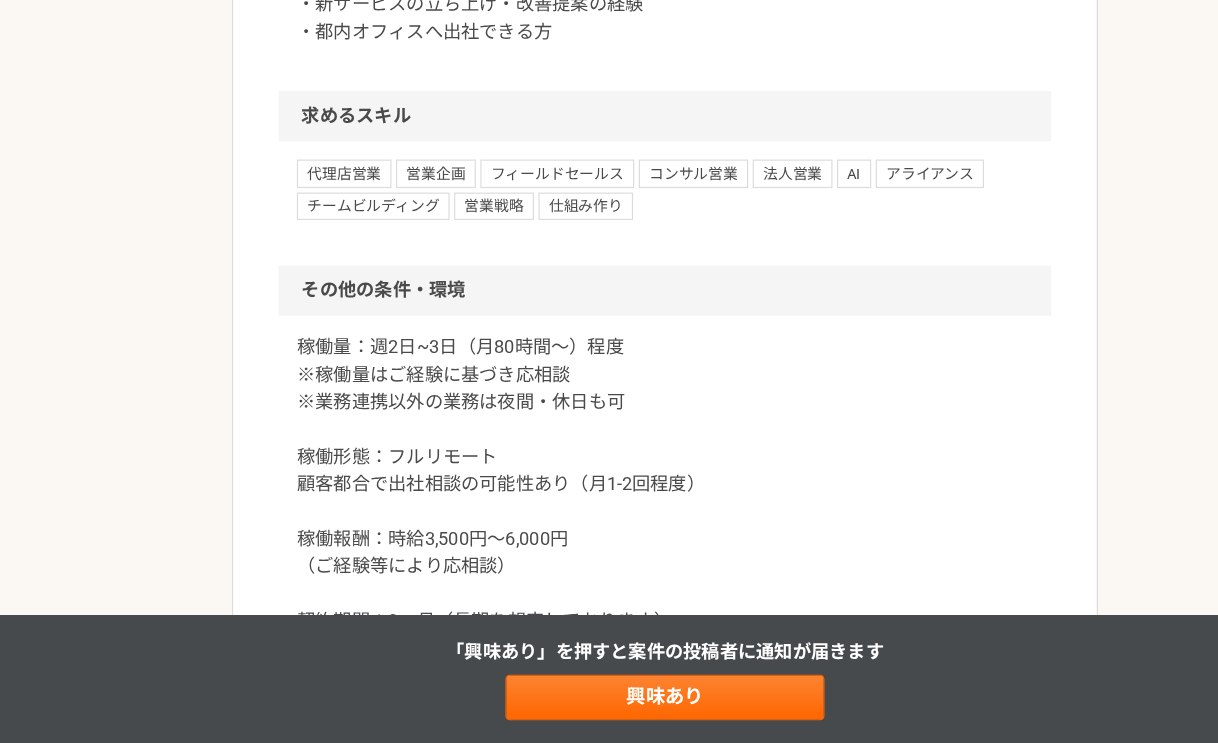 scroll, scrollTop: 2095, scrollLeft: 0, axis: vertical 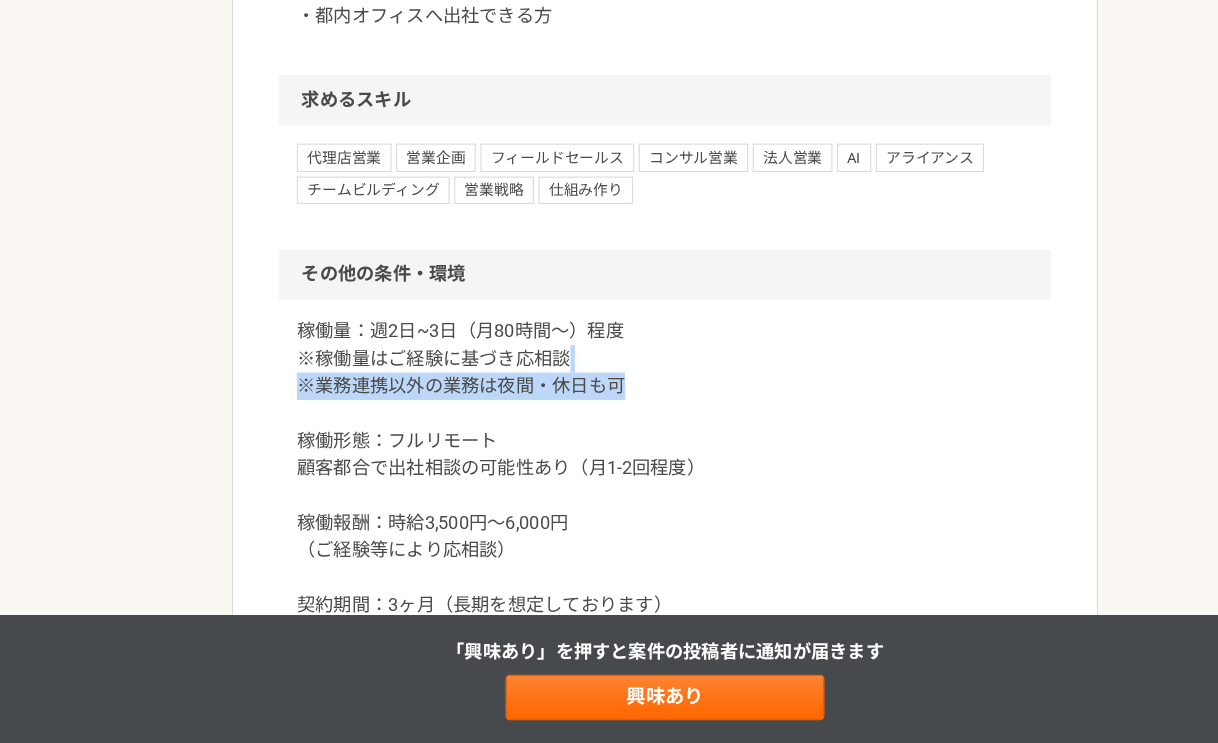 drag, startPoint x: 611, startPoint y: 463, endPoint x: 611, endPoint y: 424, distance: 39 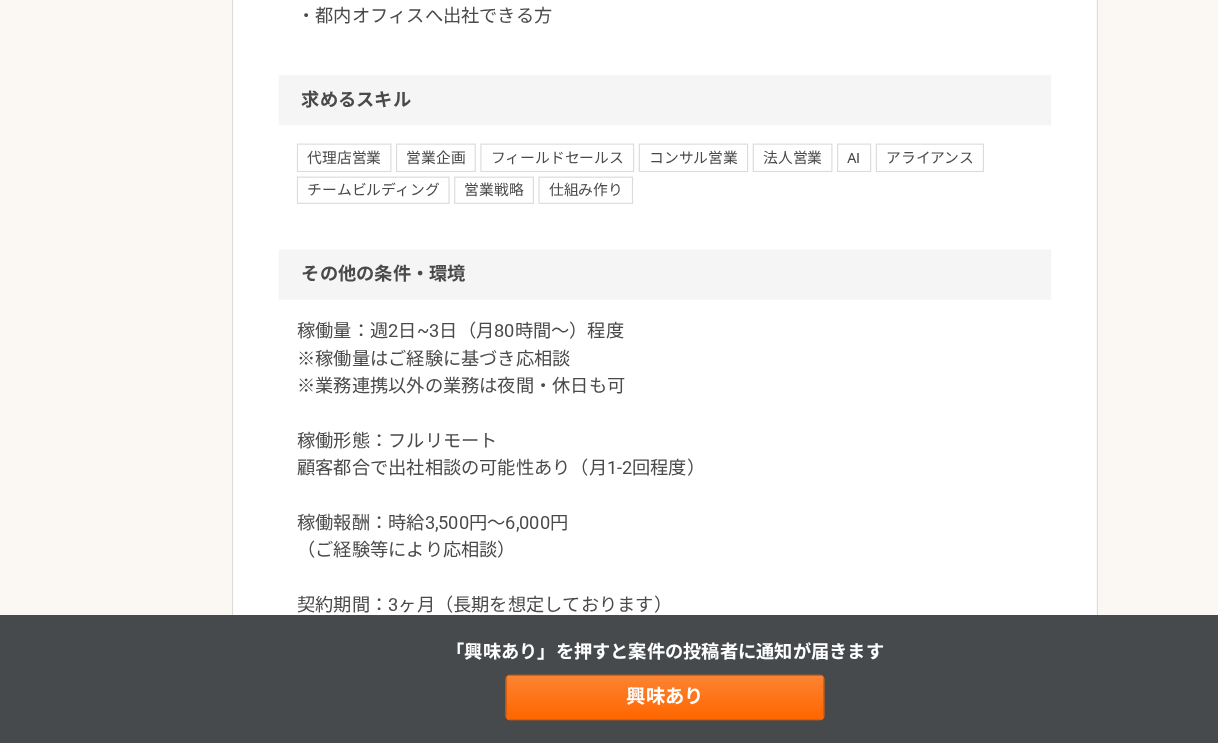 click on "稼働量：週2日~3日（月80時間〜）程度
※稼働量はご経験に基づき応相談
※業務連携以外の業務は夜間・休日も可
稼働形態：フルリモート
顧客都合で出社相談の可能性あり（月1-2回程度）
稼働報酬：時給3,500円〜6,000円
（ご経験等により応相談）
契約期間：3ヶ月（長期を想定しております）" at bounding box center (609, 502) 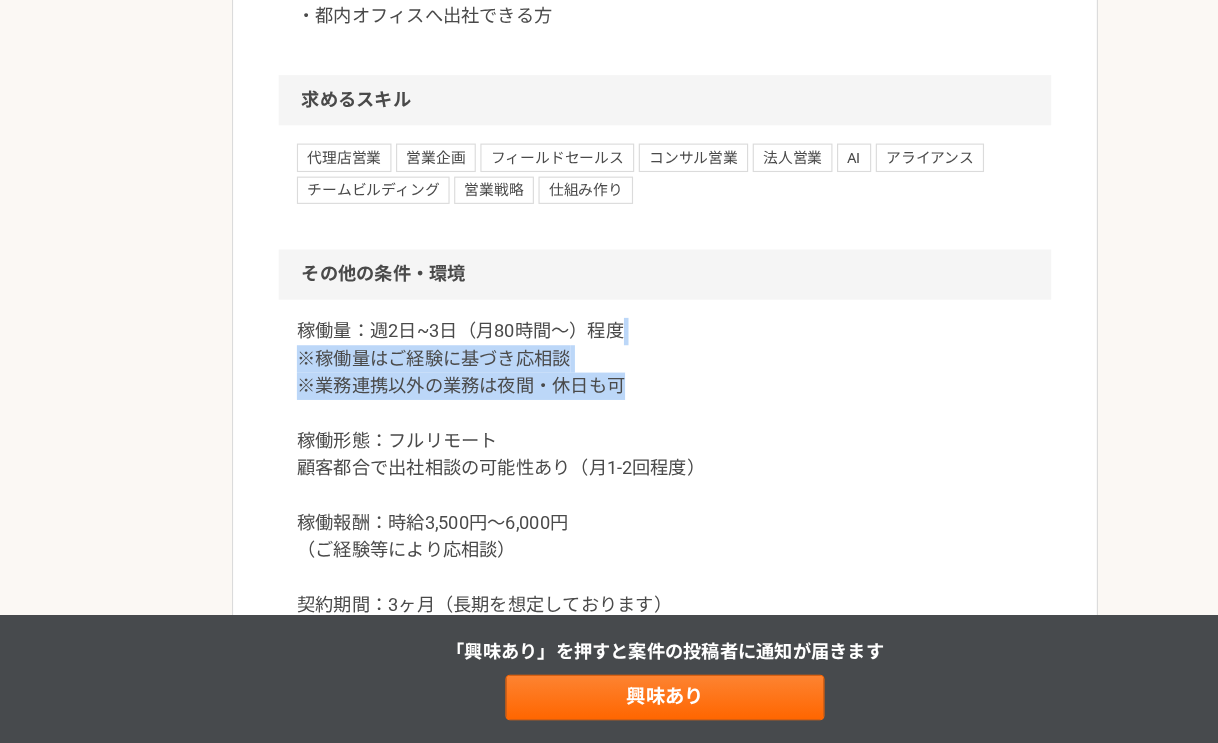 drag, startPoint x: 610, startPoint y: 455, endPoint x: 613, endPoint y: 408, distance: 47.095646 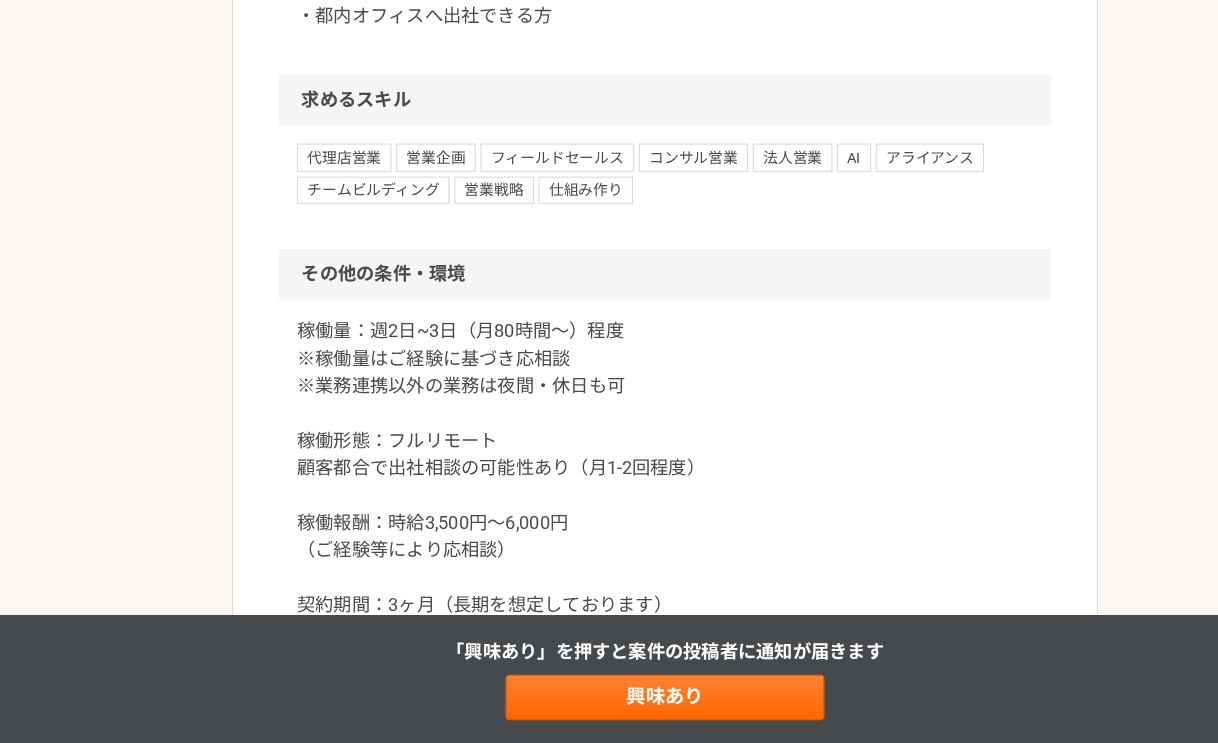 click on "稼働量：週2日~3日（月80時間〜）程度
※稼働量はご経験に基づき応相談
※業務連携以外の業務は夜間・休日も可
稼働形態：フルリモート
顧客都合で出社相談の可能性あり（月1-2回程度）
稼働報酬：時給3,500円〜6,000円
（ご経験等により応相談）
契約期間：3ヶ月（長期を想定しております）" at bounding box center (609, 502) 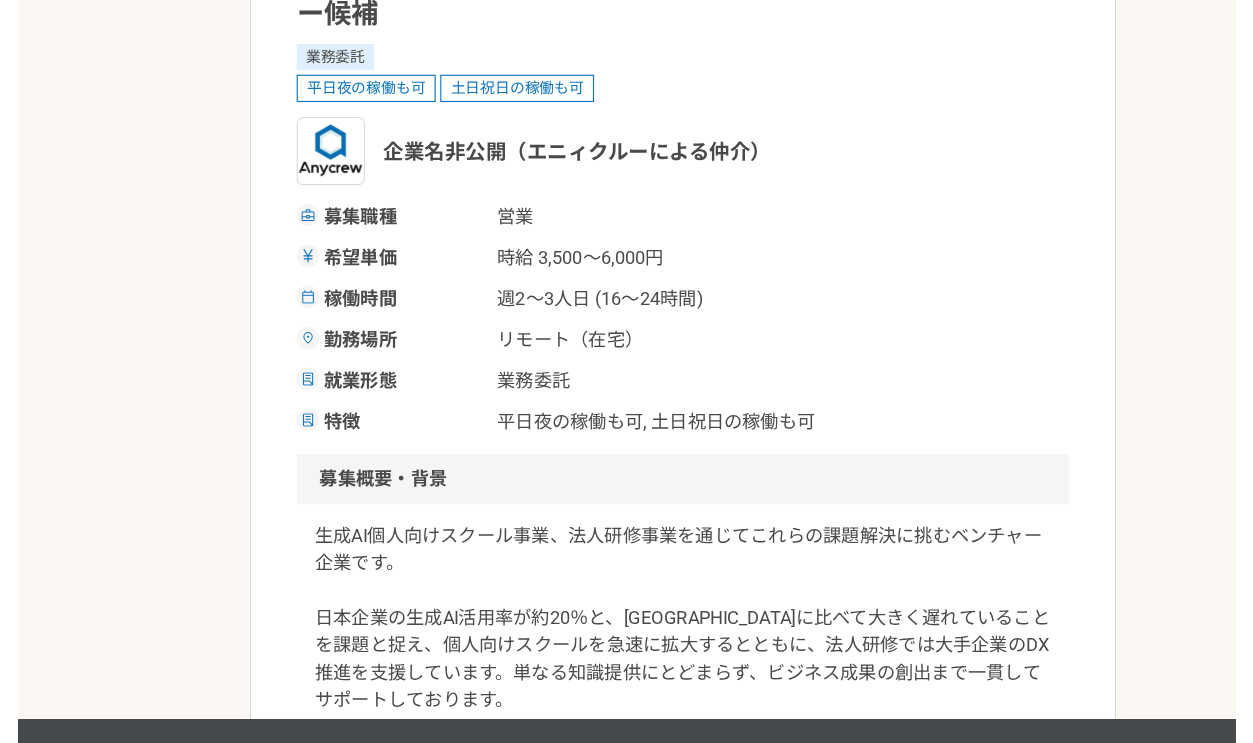 scroll, scrollTop: 0, scrollLeft: 0, axis: both 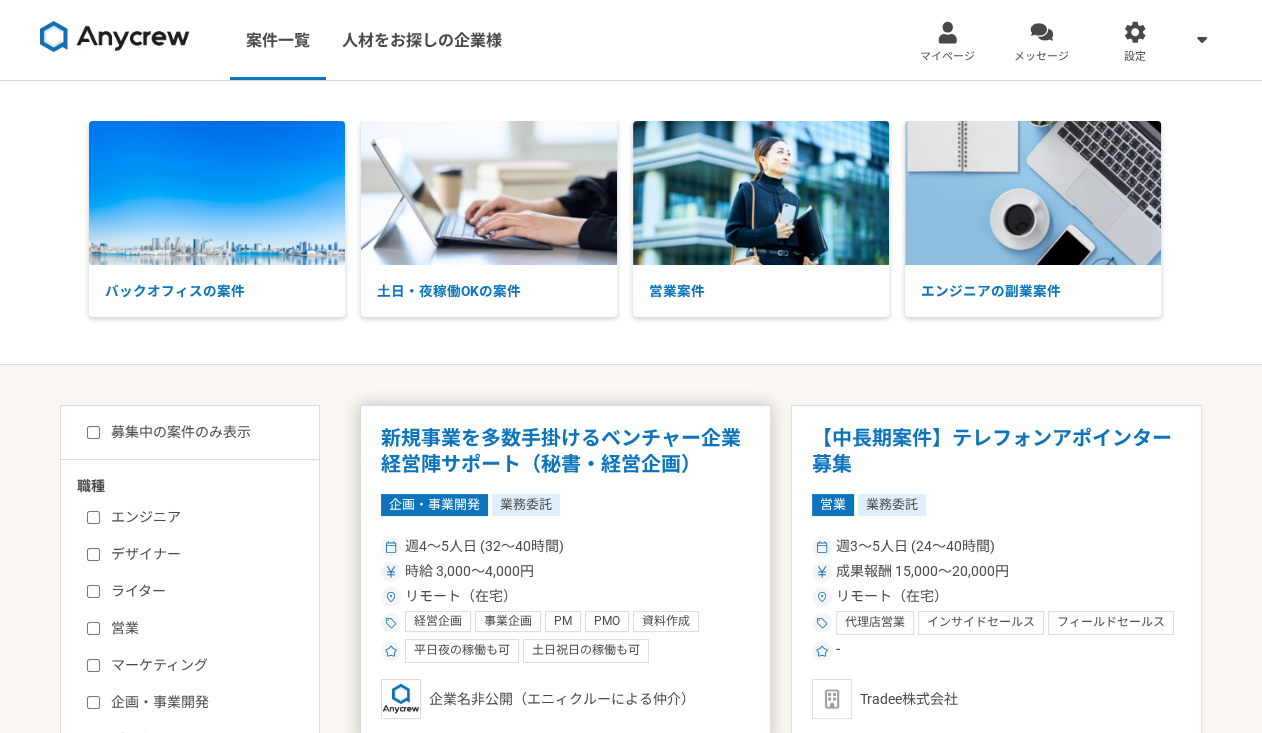 click on "新規事業を多数手掛けるベンチャー企業　経営陣サポート（秘書・経営企画） 企画・事業開発 業務委託 週4〜5人日 (32〜40時間) 時給 3,000〜4,000円 リモート（在宅） 経営企画 事業企画 PM PMO 資料作成 プロジェクトマネジメント リサーチ 秘書業務 英語 営業アシスタント 営業事務 平日夜の稼働も可 土日祝日の稼働も可 企業名非公開（[PERSON_NAME]による仲介）" at bounding box center [565, 572] 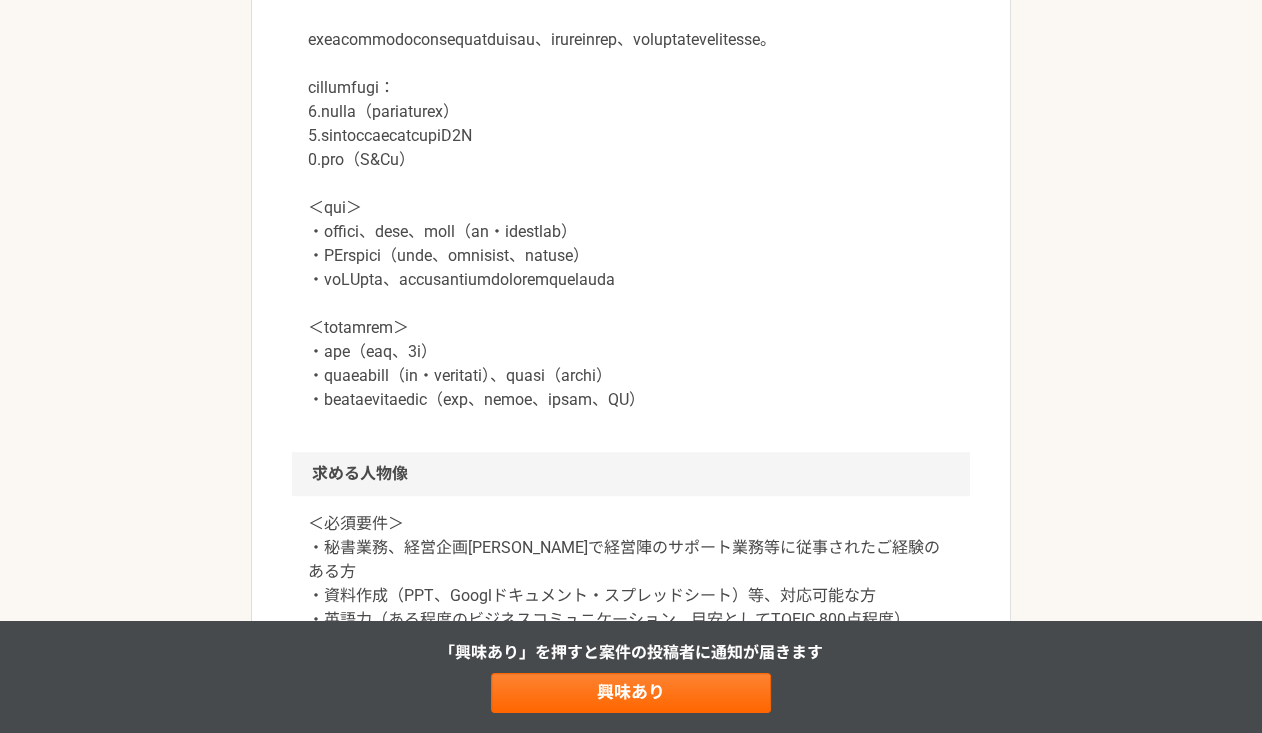 scroll, scrollTop: 1200, scrollLeft: 0, axis: vertical 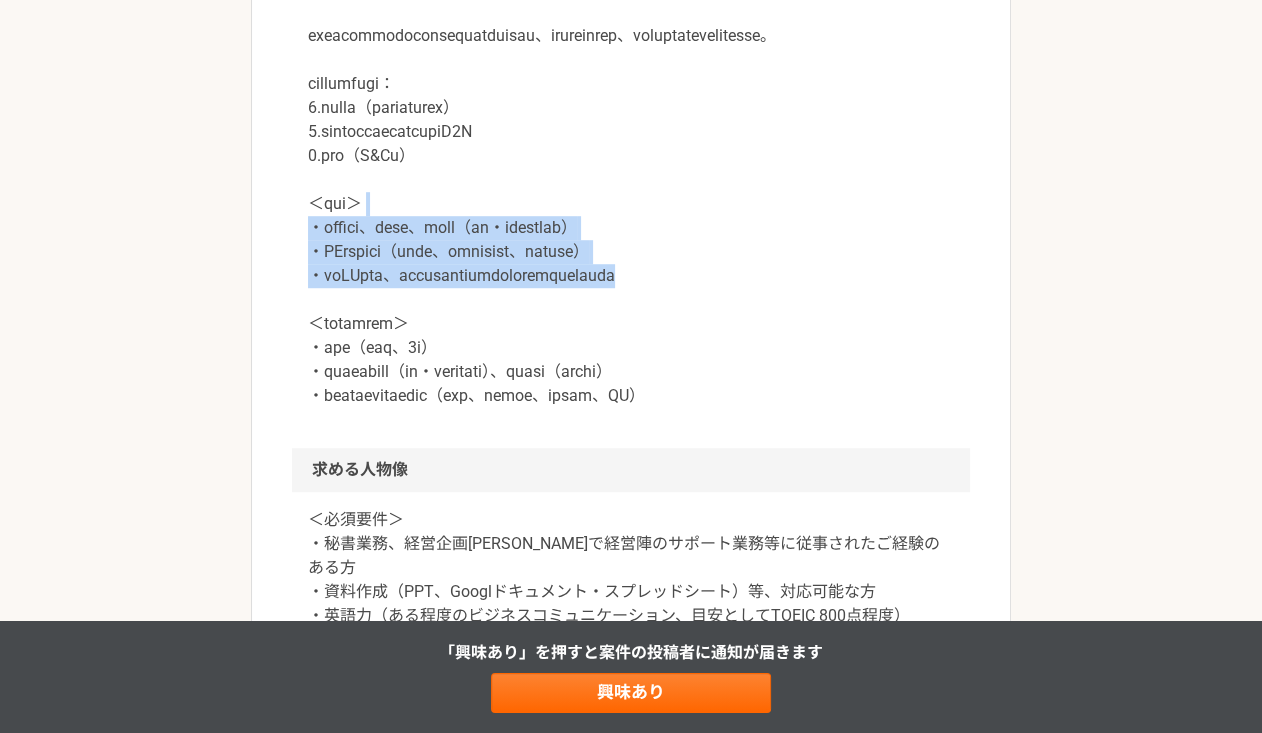 drag, startPoint x: 872, startPoint y: 423, endPoint x: 861, endPoint y: 336, distance: 87.69264 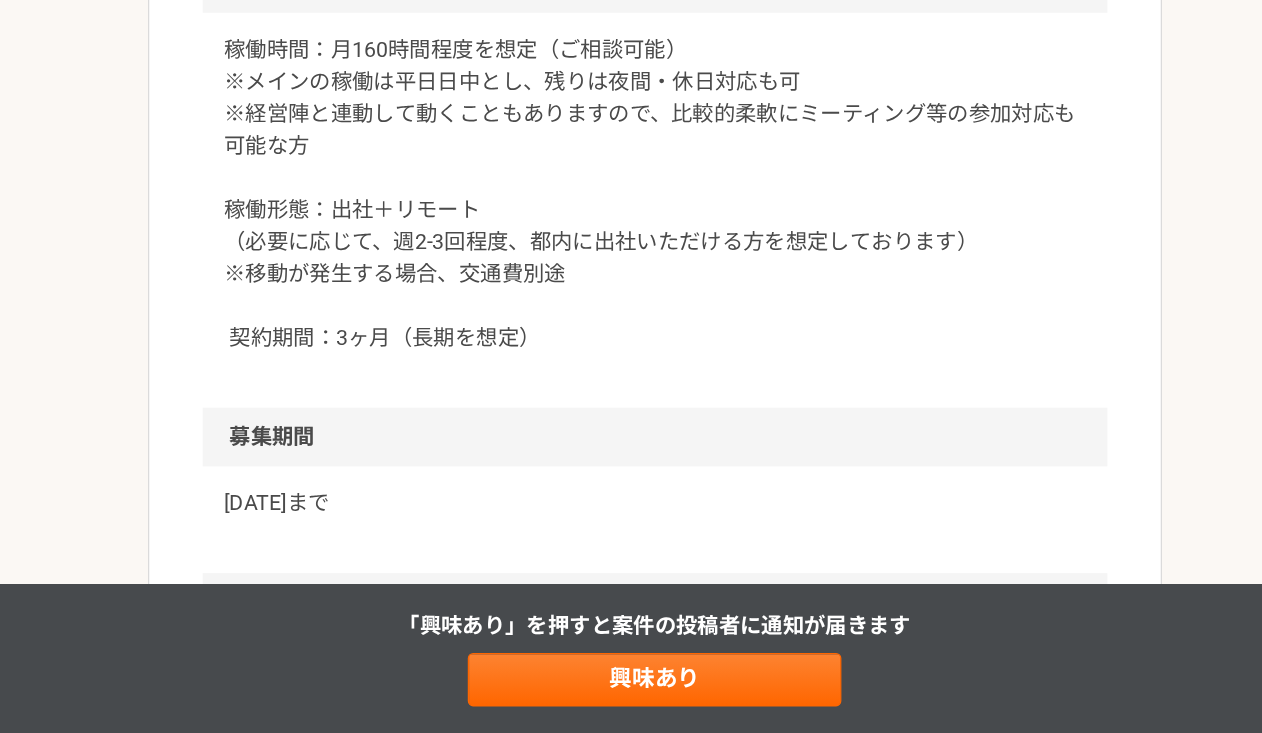 scroll, scrollTop: 2065, scrollLeft: 0, axis: vertical 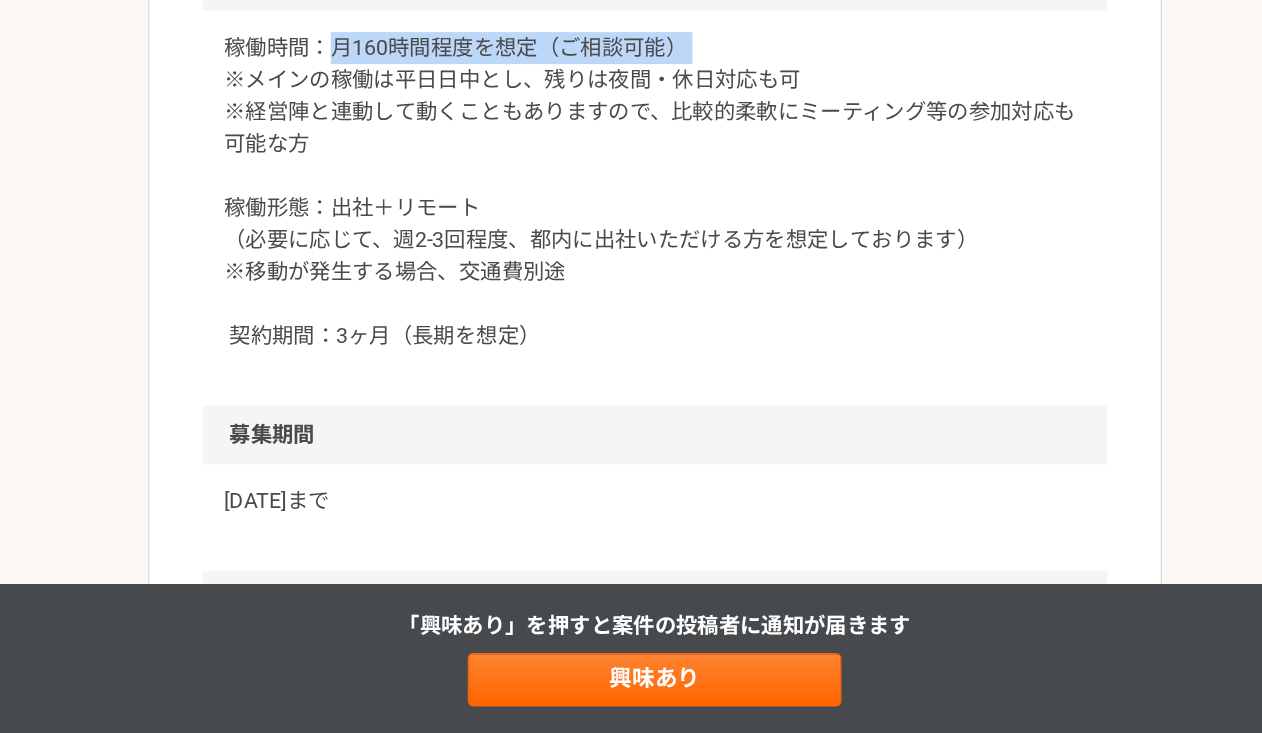 drag, startPoint x: 387, startPoint y: 338, endPoint x: 660, endPoint y: 349, distance: 273.22153 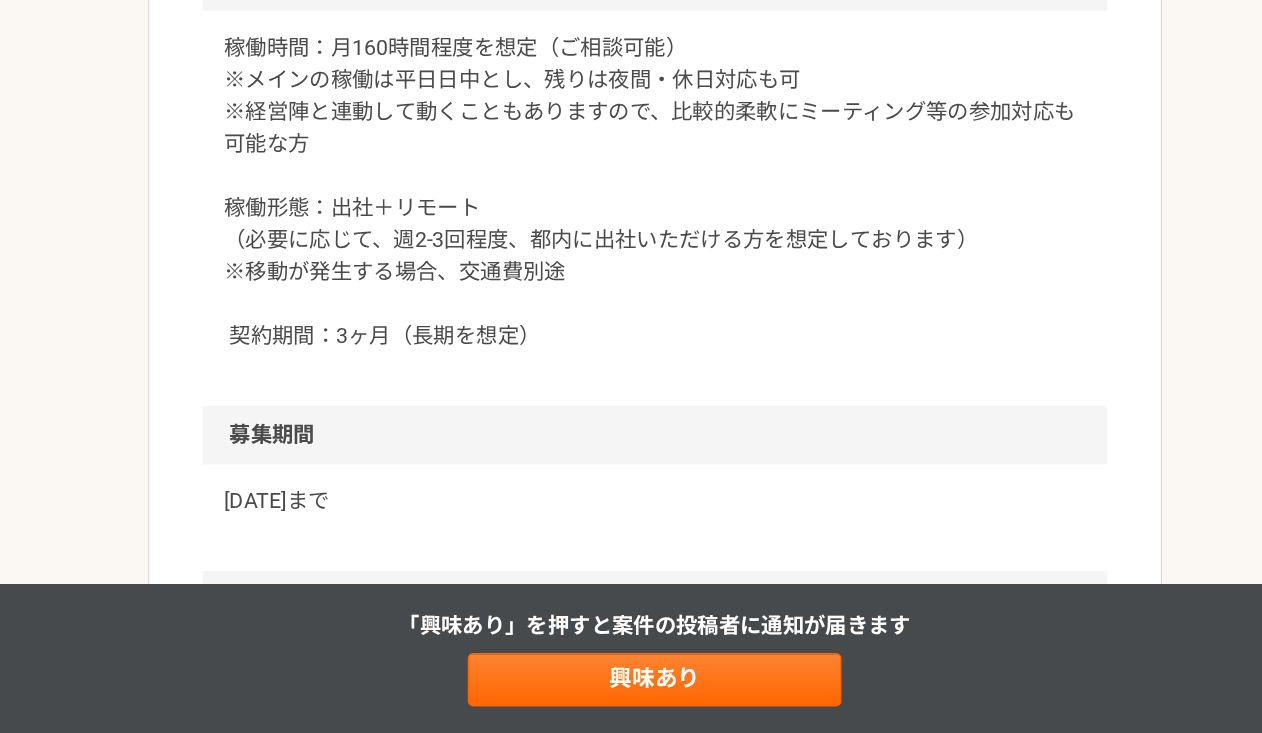 click on "稼働時間：月160時間程度を想定（ご相談可能）
※メインの稼働は平日日中とし、残りは夜間・休日対応も可
※経営陣と連動して動くこともありますので、比較的柔軟にミーティング等の参加対応も可能な方
稼働形態：出社＋リモート
（必要に応じて、週2-3回程度、都内に出社いただける方を想定しております）
※移動が発生する場合、交通費別途
契約期間：3ヶ月（長期を想定）" at bounding box center [631, 328] 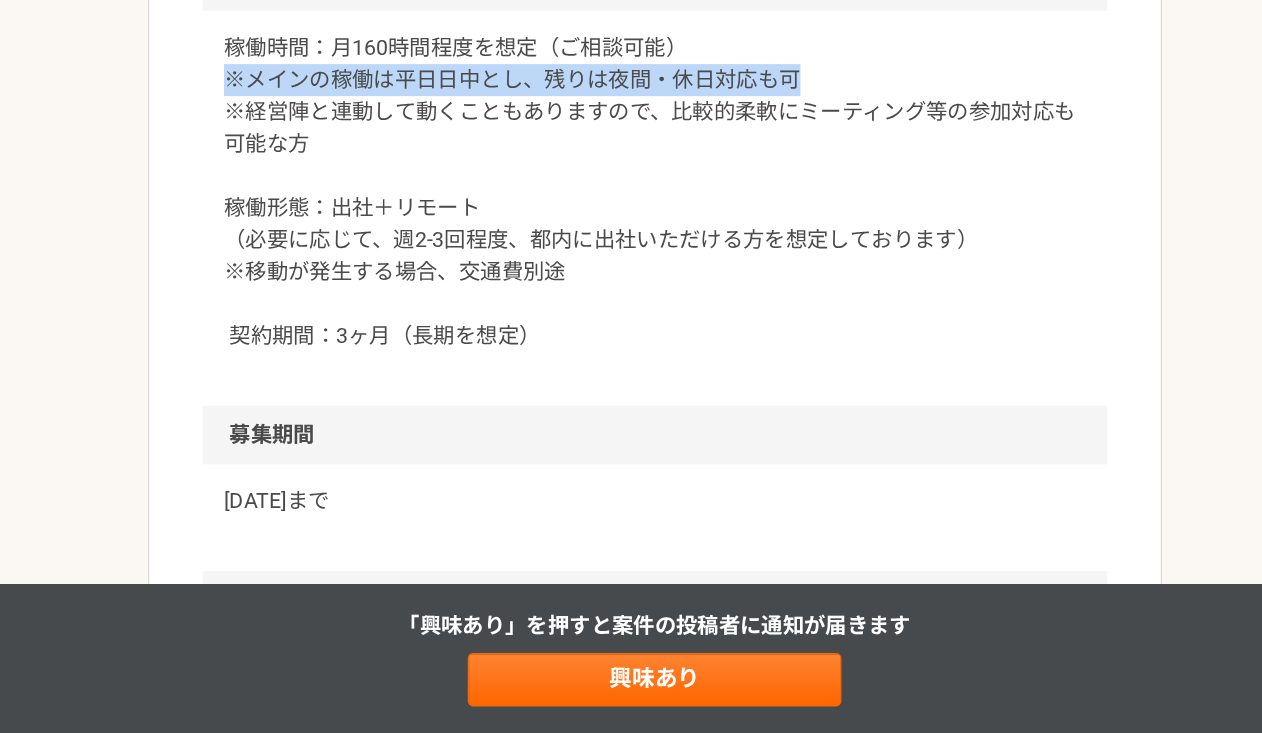 drag, startPoint x: 746, startPoint y: 360, endPoint x: 290, endPoint y: 368, distance: 456.07016 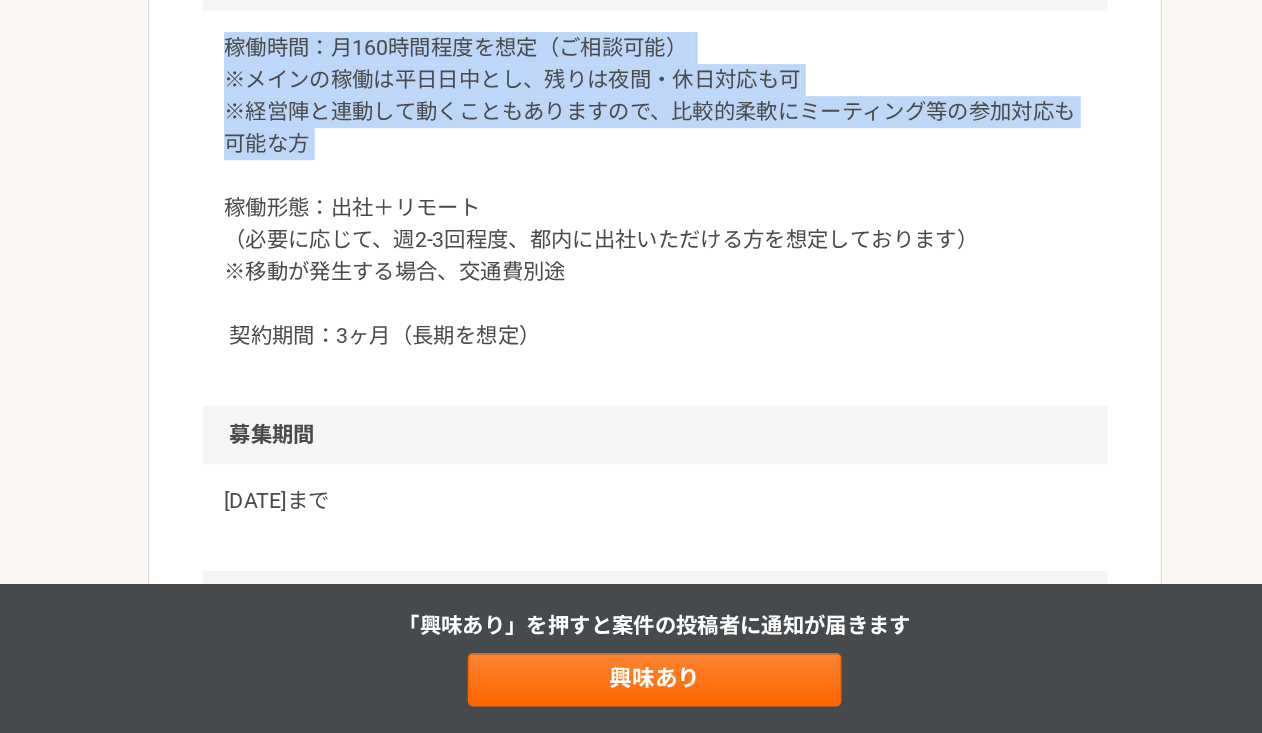 drag, startPoint x: 406, startPoint y: 408, endPoint x: 299, endPoint y: 343, distance: 125.19585 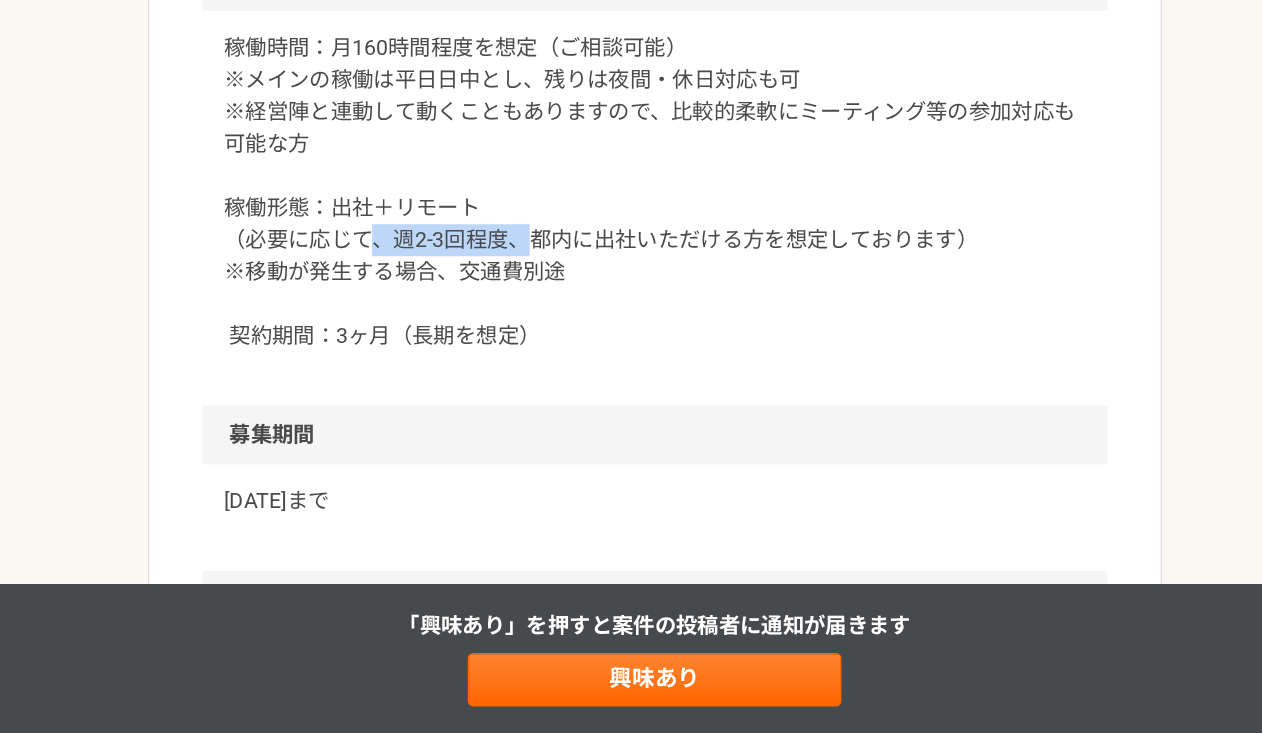 drag, startPoint x: 421, startPoint y: 486, endPoint x: 529, endPoint y: 485, distance: 108.00463 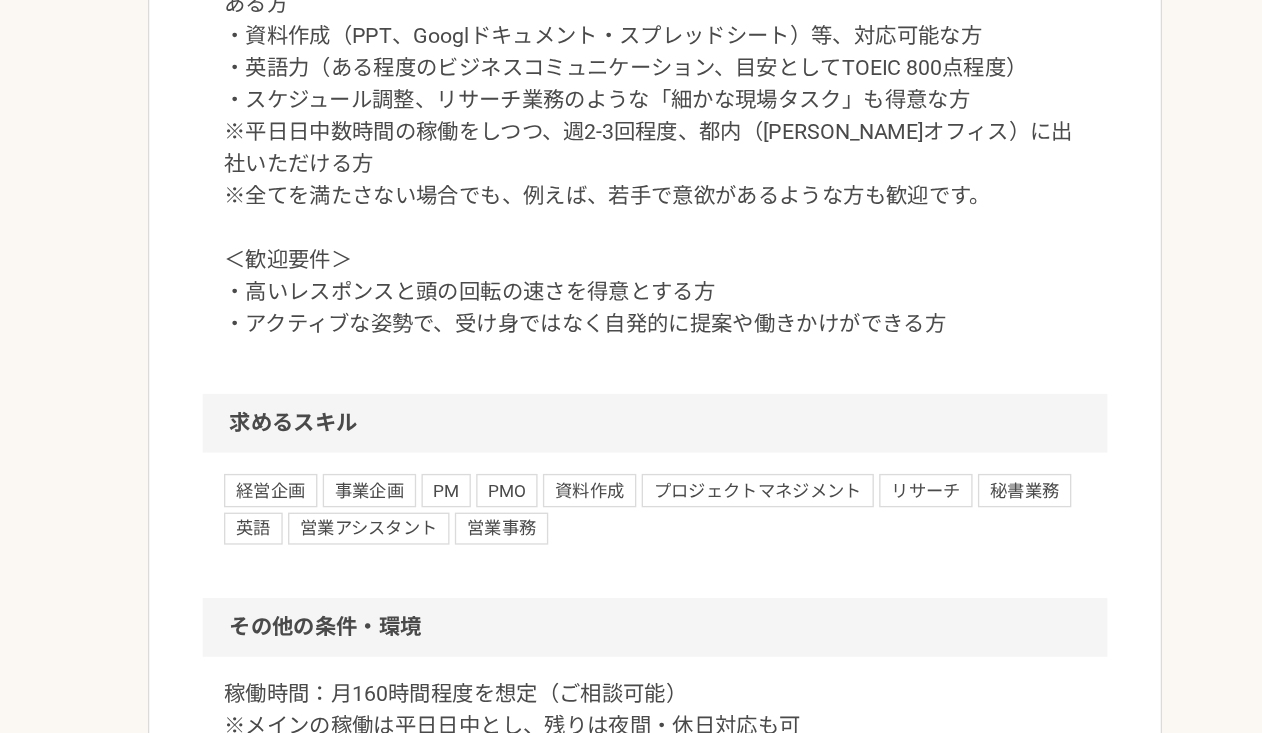 scroll, scrollTop: 1765, scrollLeft: 0, axis: vertical 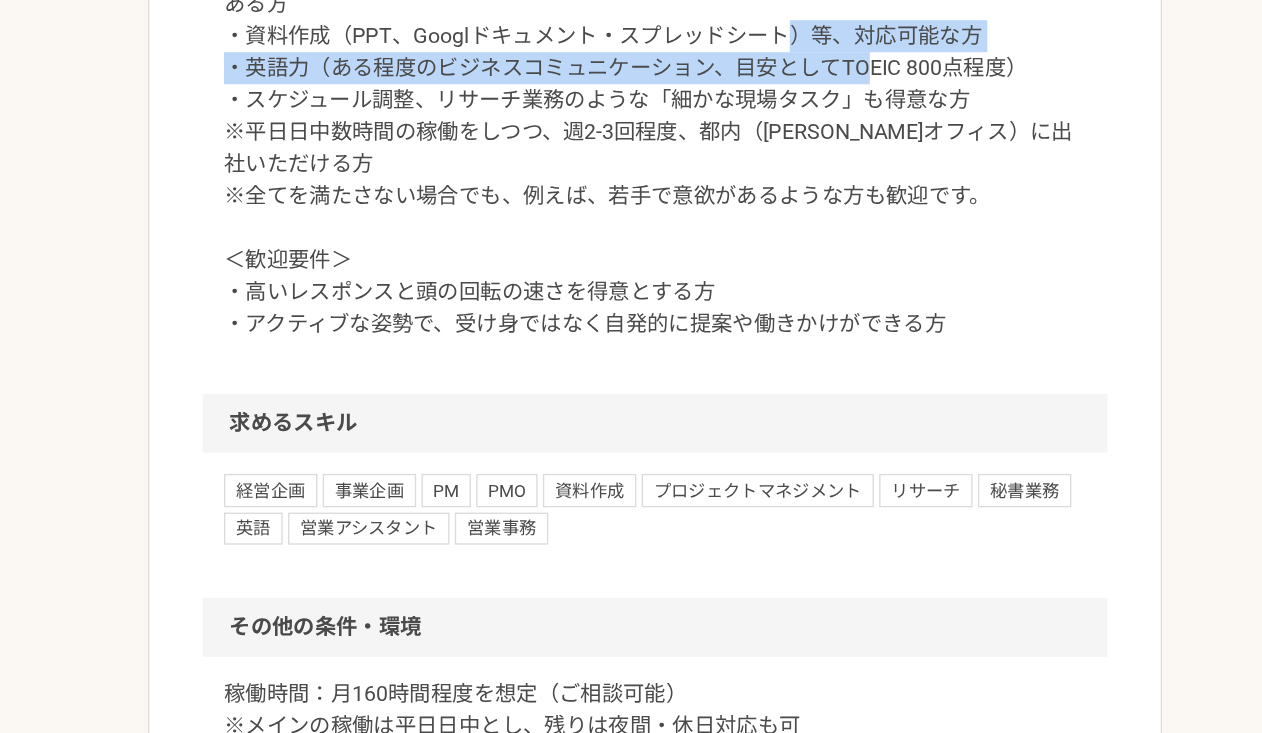 drag, startPoint x: 318, startPoint y: 176, endPoint x: 929, endPoint y: 166, distance: 611.08185 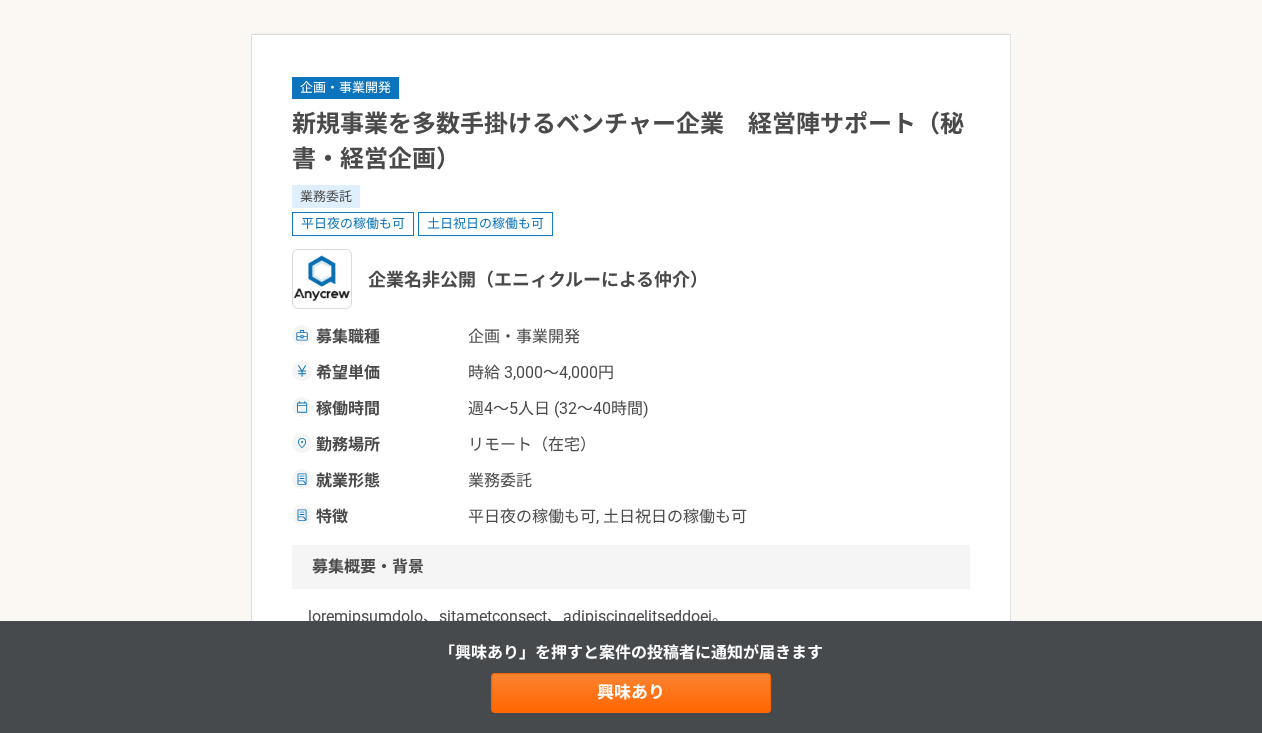 scroll, scrollTop: 86, scrollLeft: 0, axis: vertical 